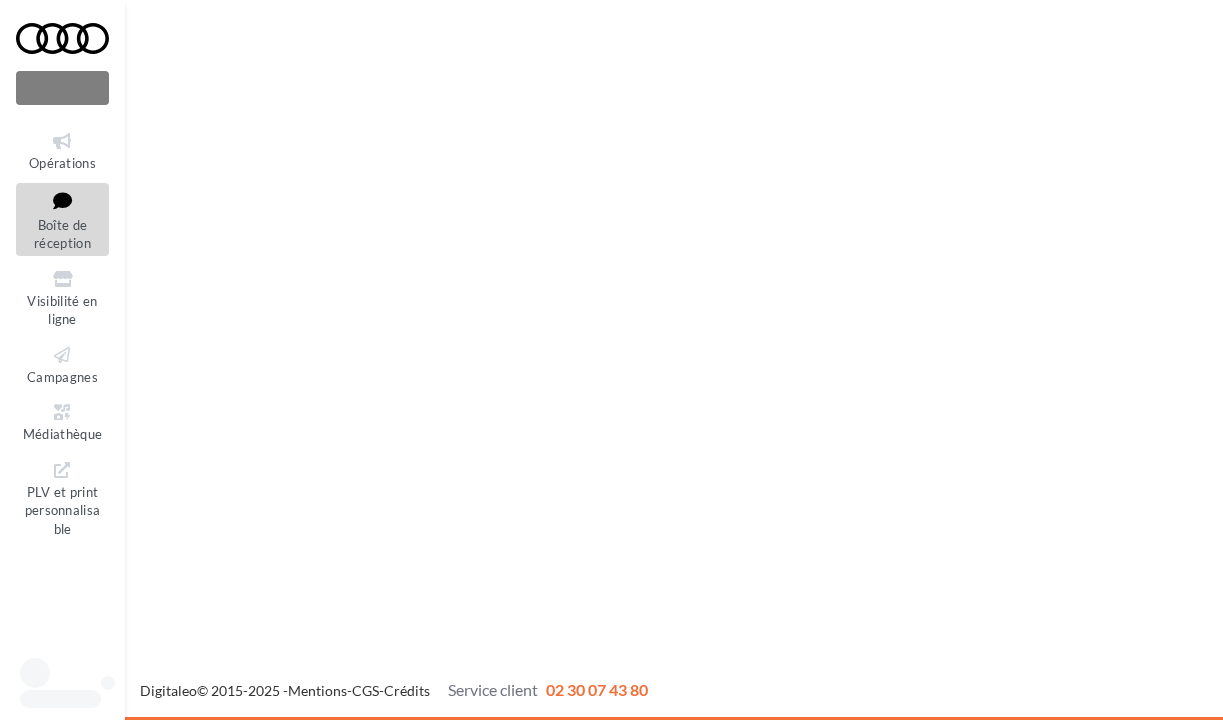 scroll, scrollTop: 0, scrollLeft: 0, axis: both 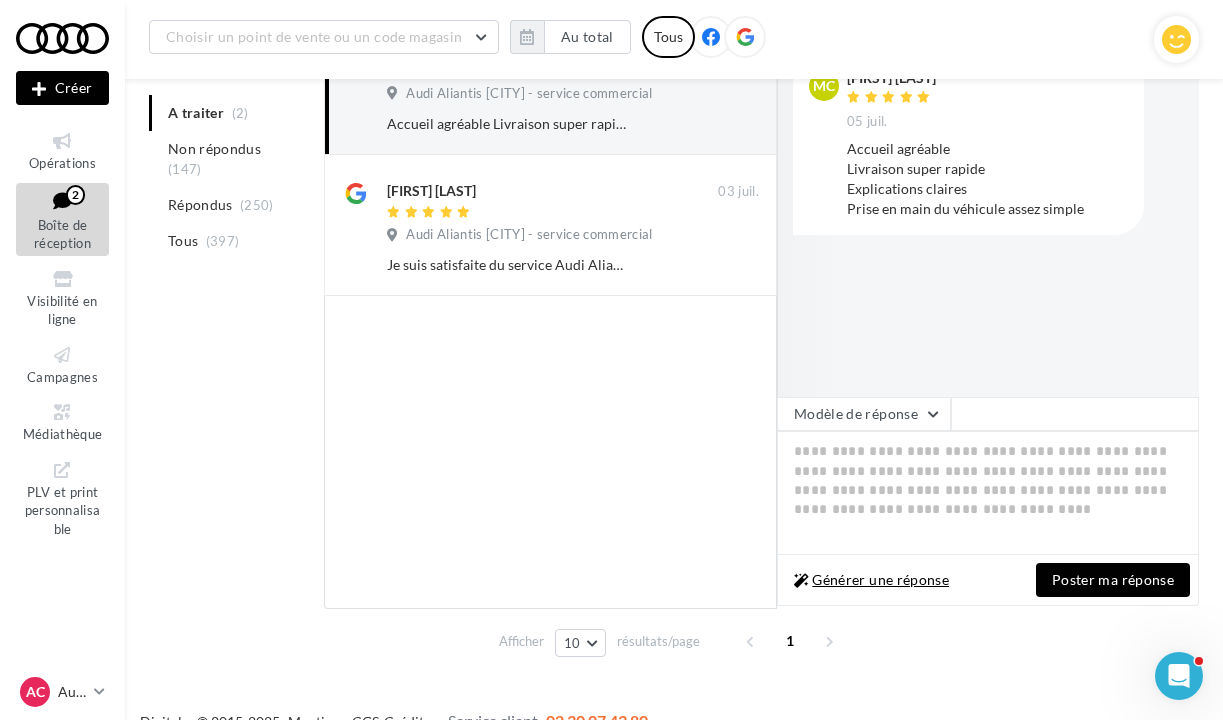 click on "Générer une réponse" at bounding box center (871, 580) 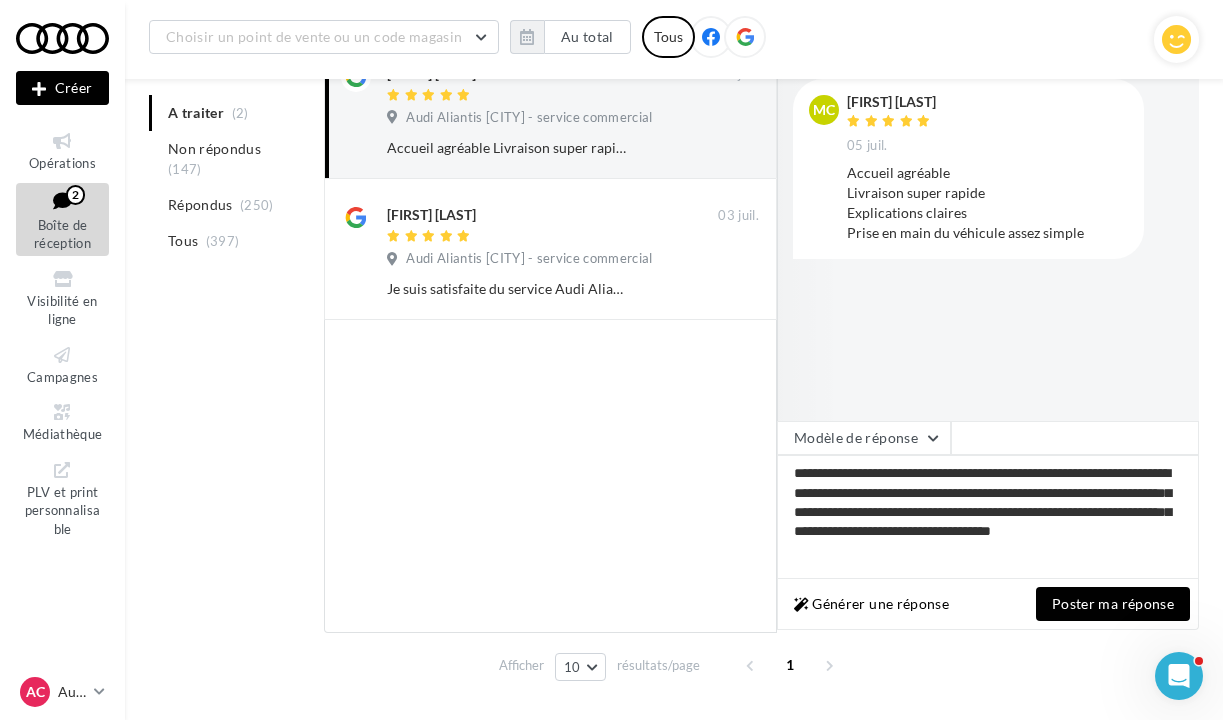 scroll, scrollTop: 290, scrollLeft: 0, axis: vertical 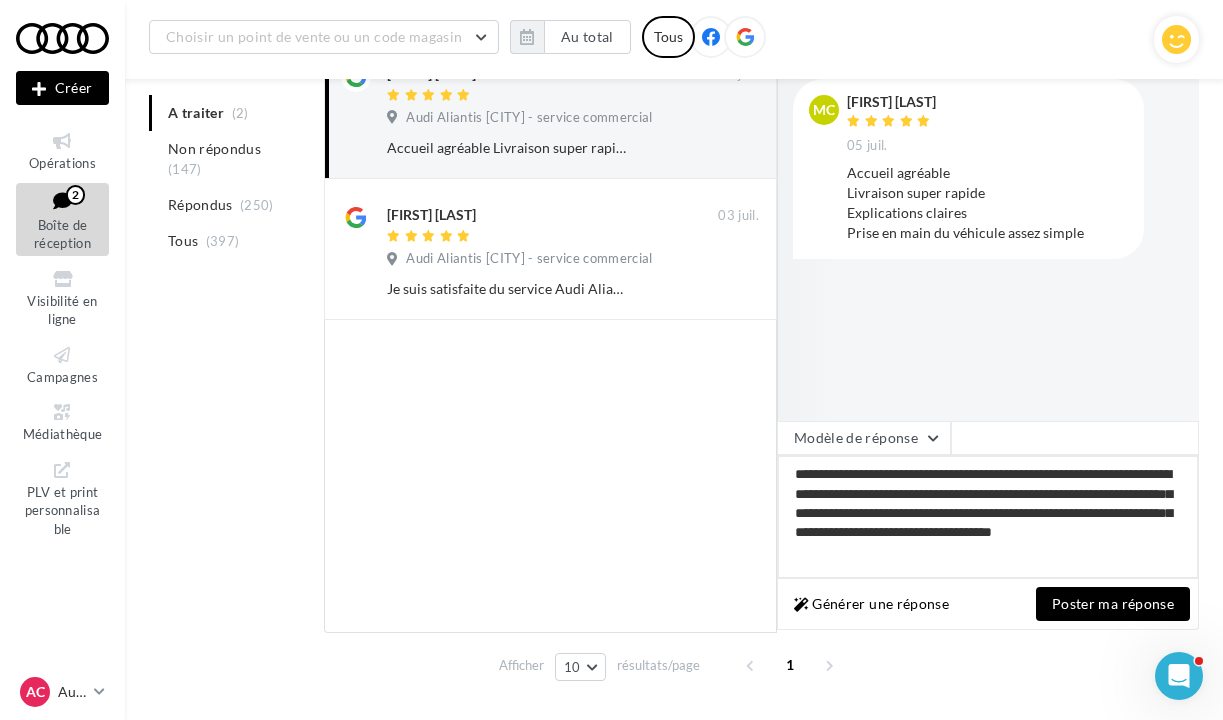 drag, startPoint x: 900, startPoint y: 495, endPoint x: 975, endPoint y: 491, distance: 75.10659 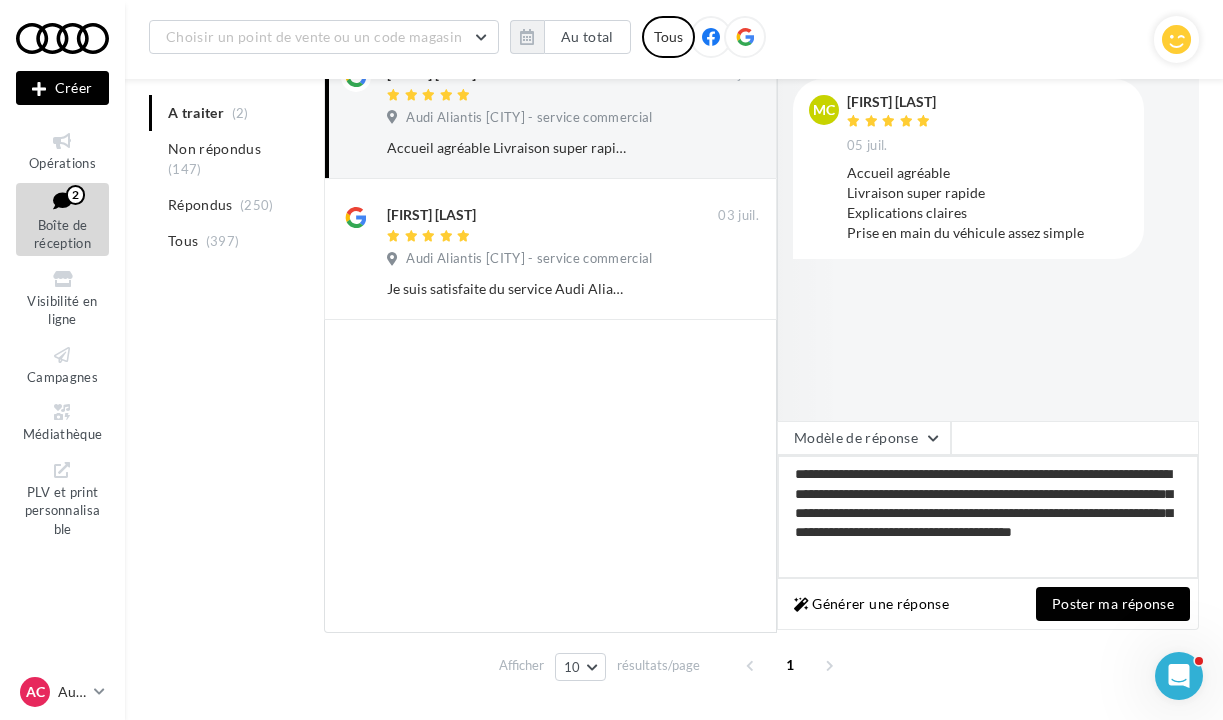 drag, startPoint x: 1149, startPoint y: 535, endPoint x: 1149, endPoint y: 557, distance: 22 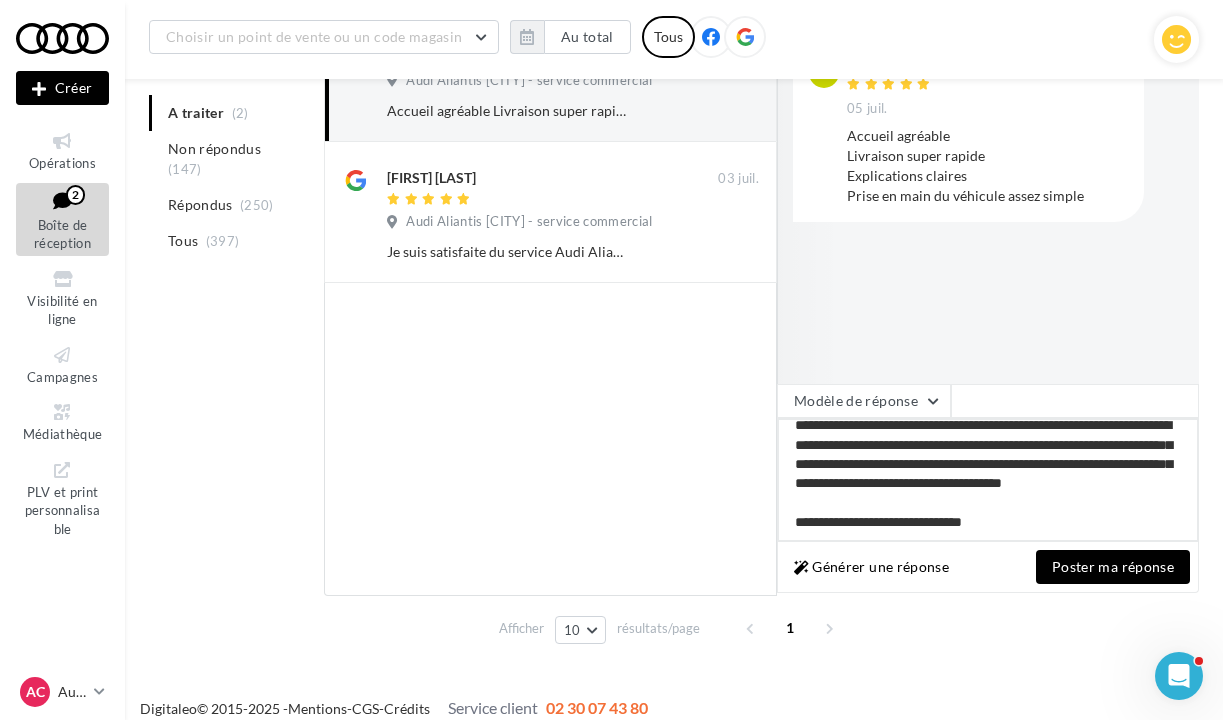 scroll, scrollTop: 327, scrollLeft: 0, axis: vertical 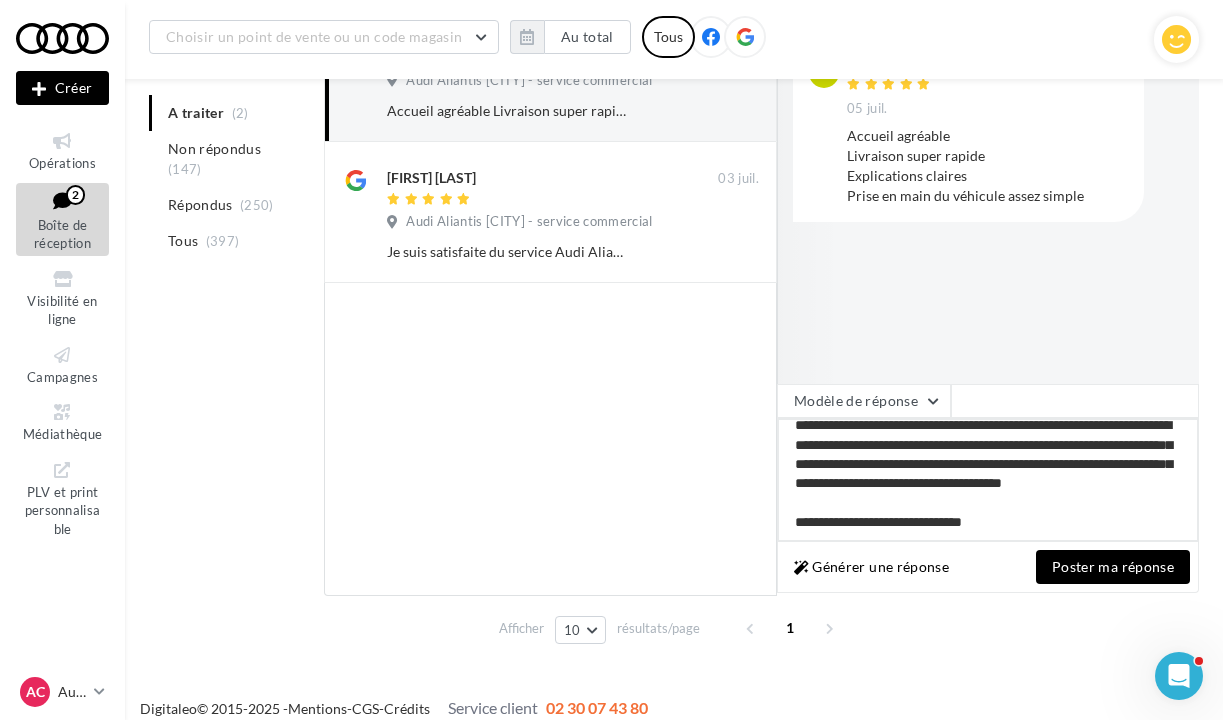 type on "**********" 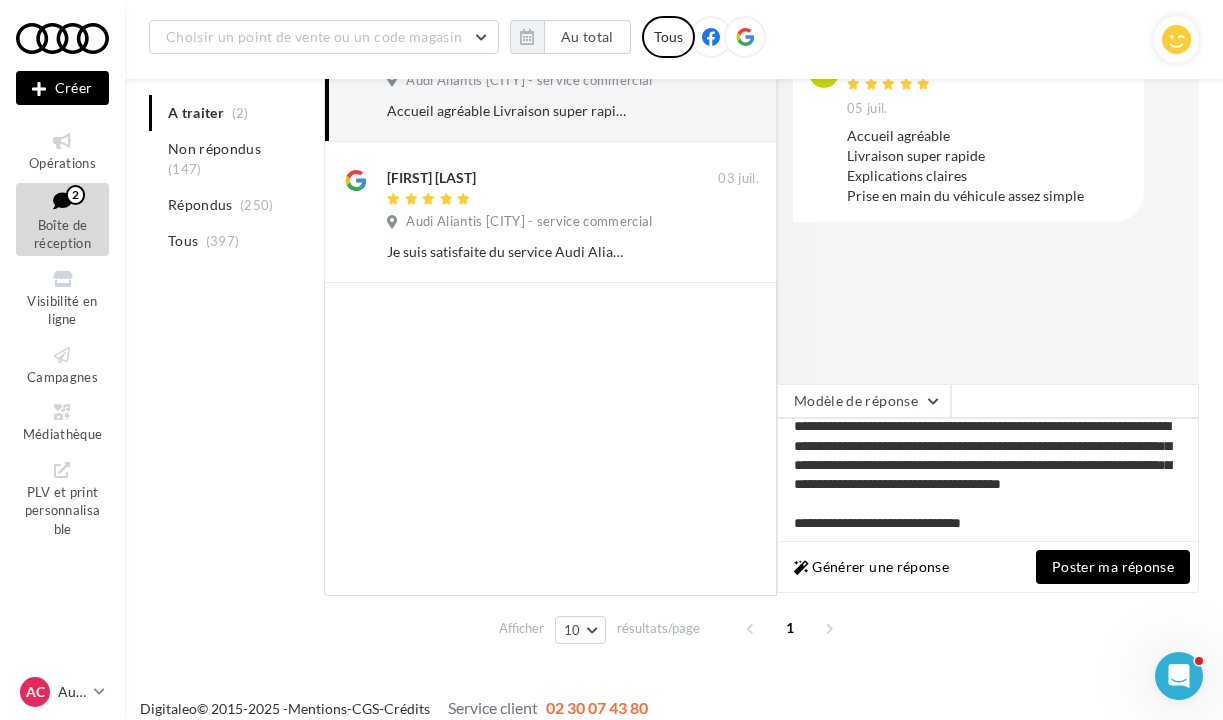 click on "Poster ma réponse" at bounding box center [1113, 567] 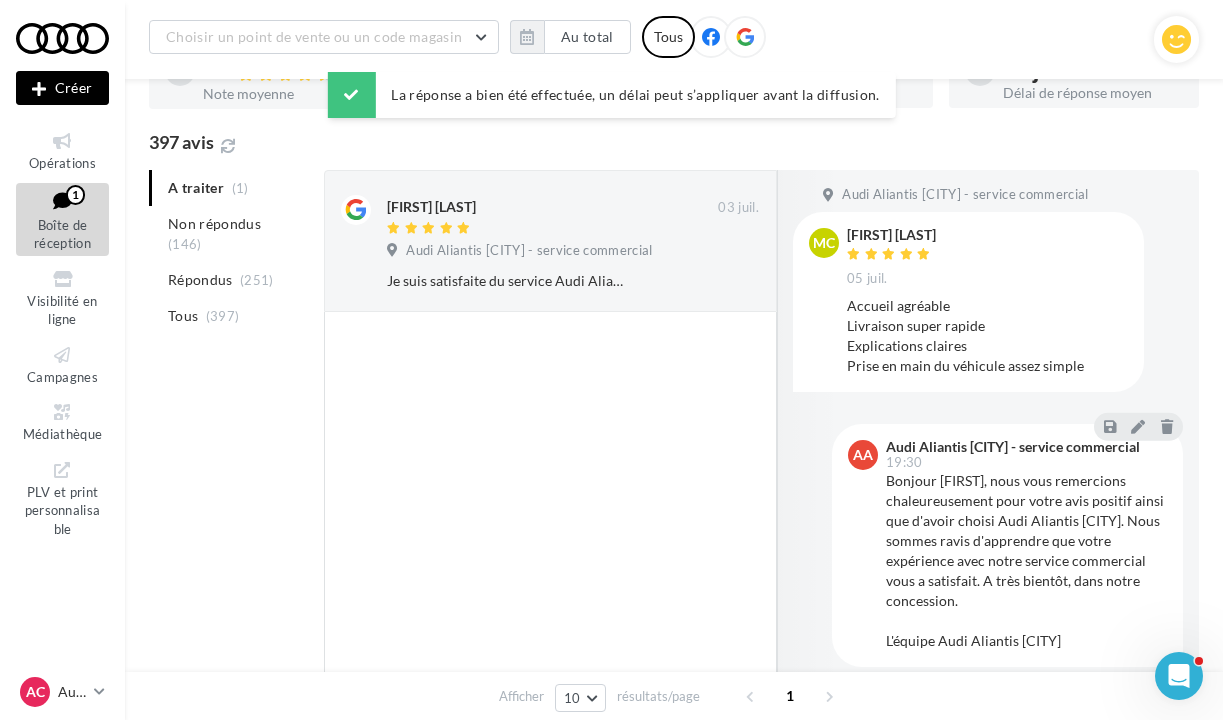 scroll, scrollTop: 157, scrollLeft: 0, axis: vertical 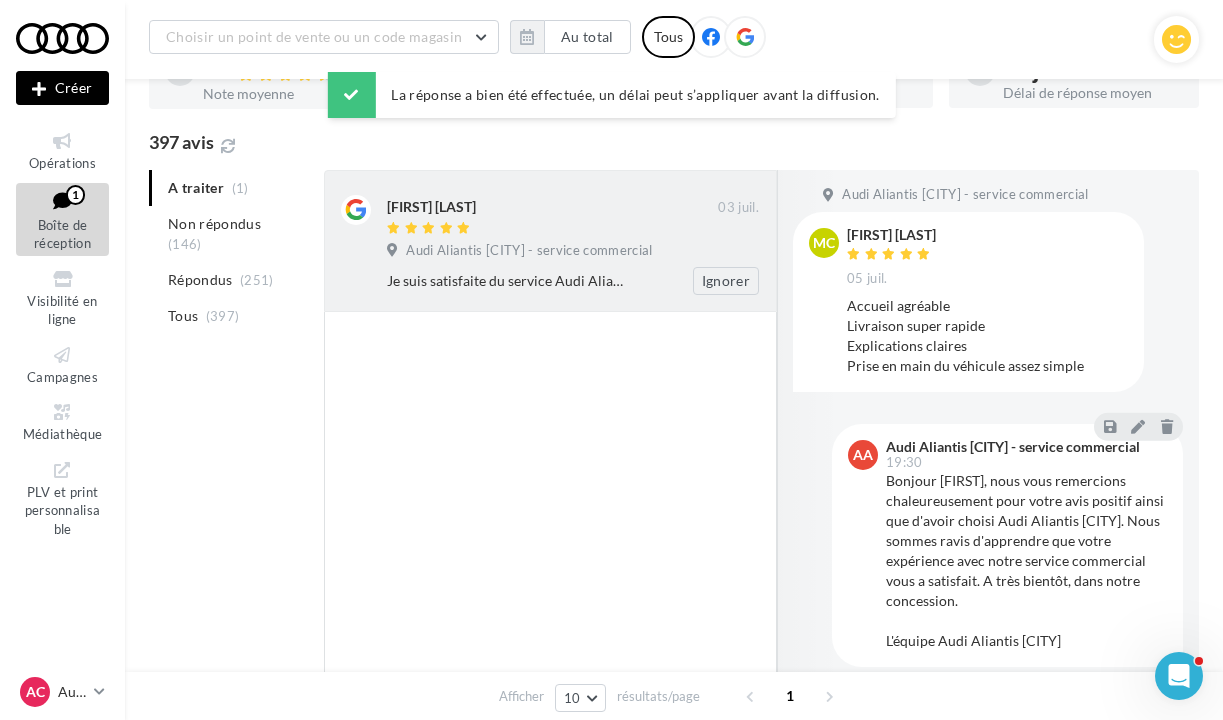 click on "Je suis satisfaite du service Audi Aliantis [CITY]
Les agents sont
professionnels, compétents accueillants et à l'écoute . Je recommande" at bounding box center (508, 281) 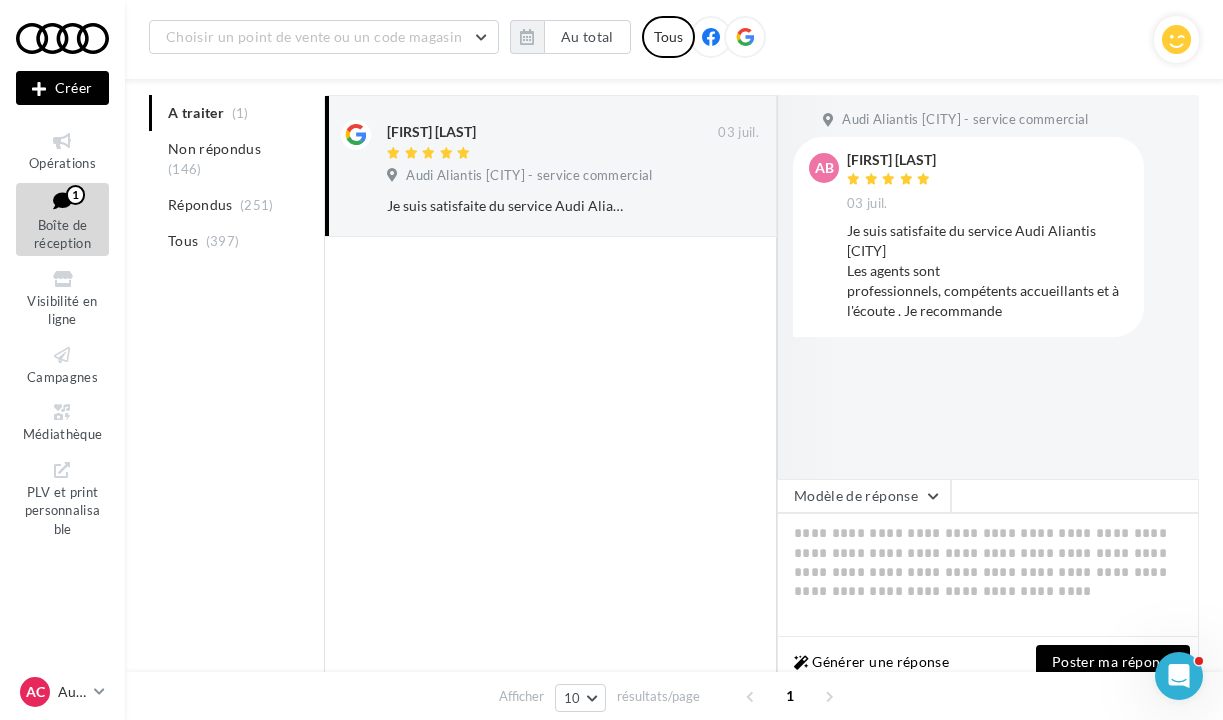 scroll, scrollTop: 235, scrollLeft: 0, axis: vertical 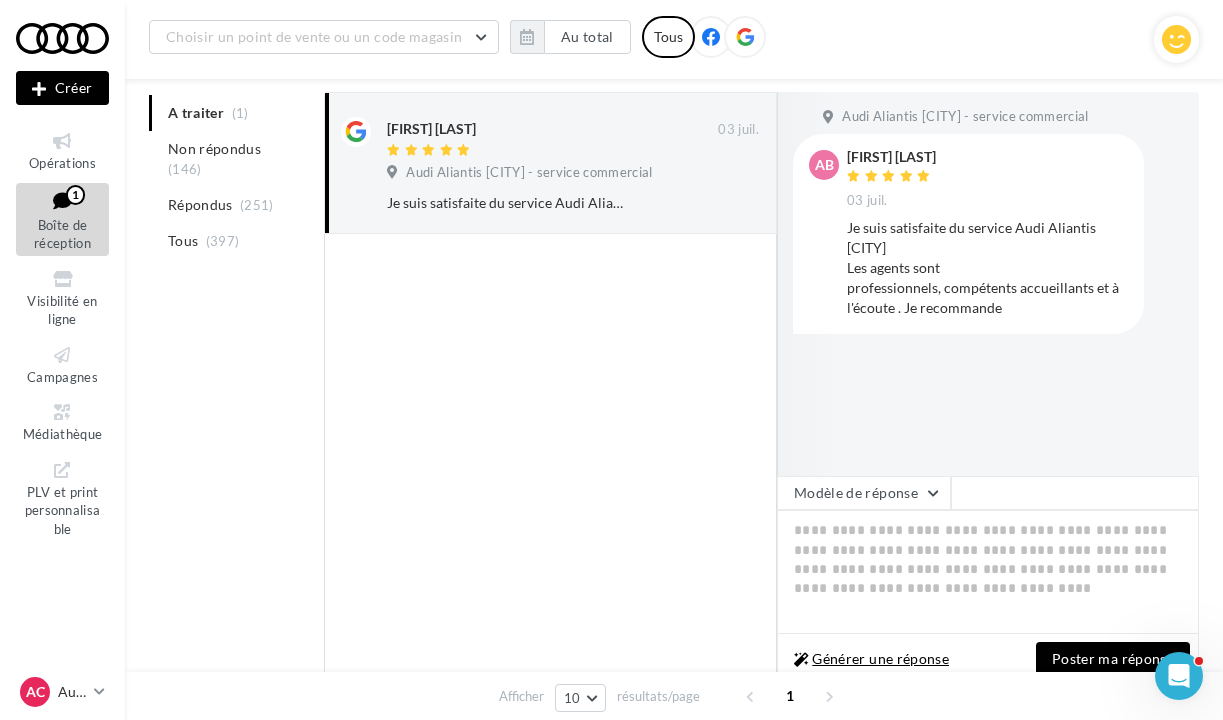 click on "Générer une réponse" at bounding box center (871, 659) 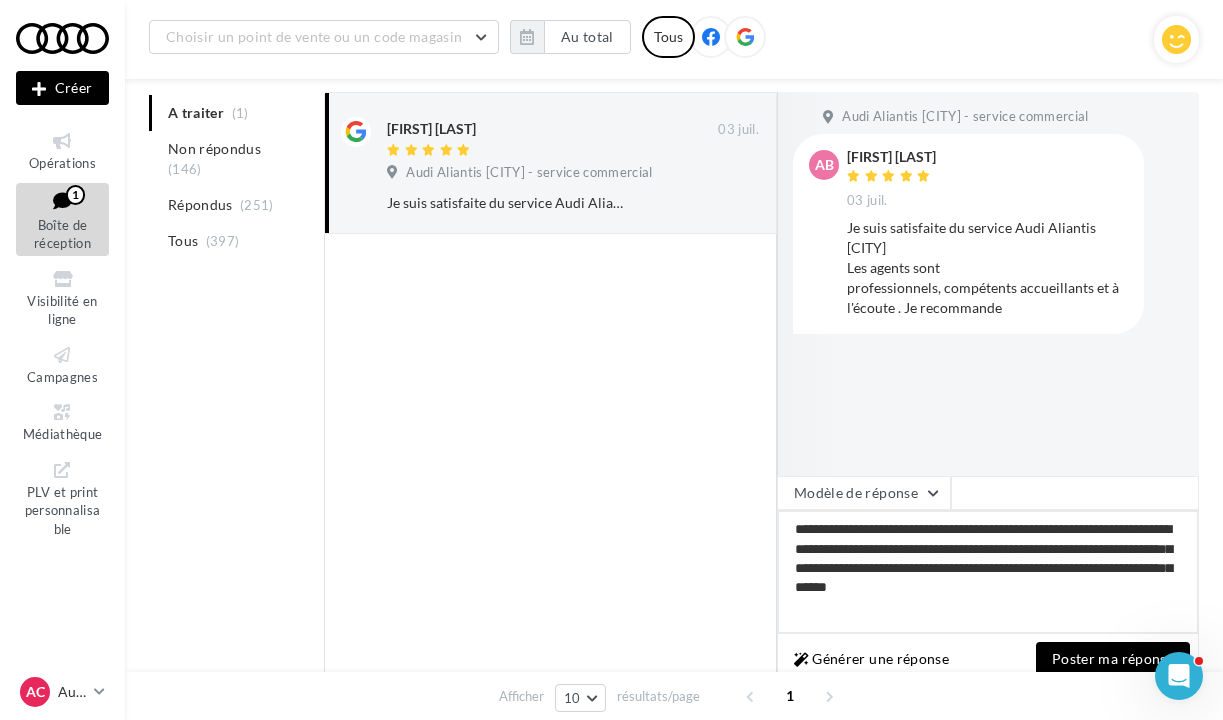 drag, startPoint x: 847, startPoint y: 533, endPoint x: 943, endPoint y: 526, distance: 96.25487 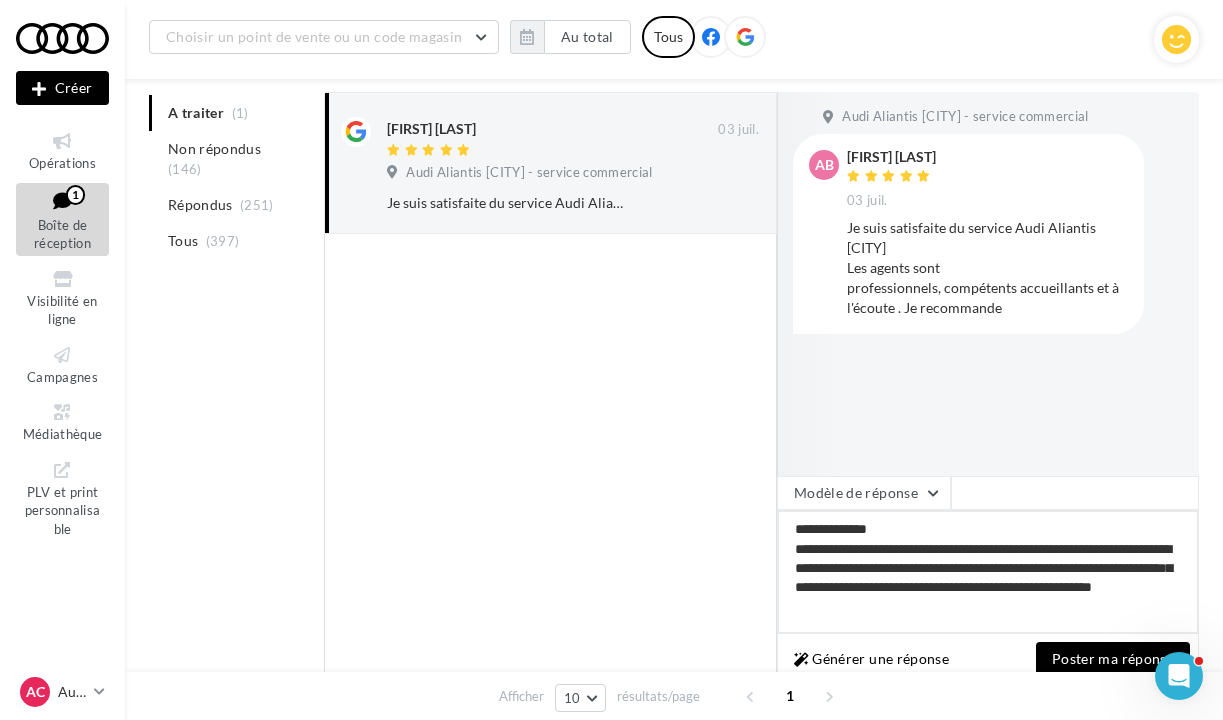 click on "**********" at bounding box center (988, 572) 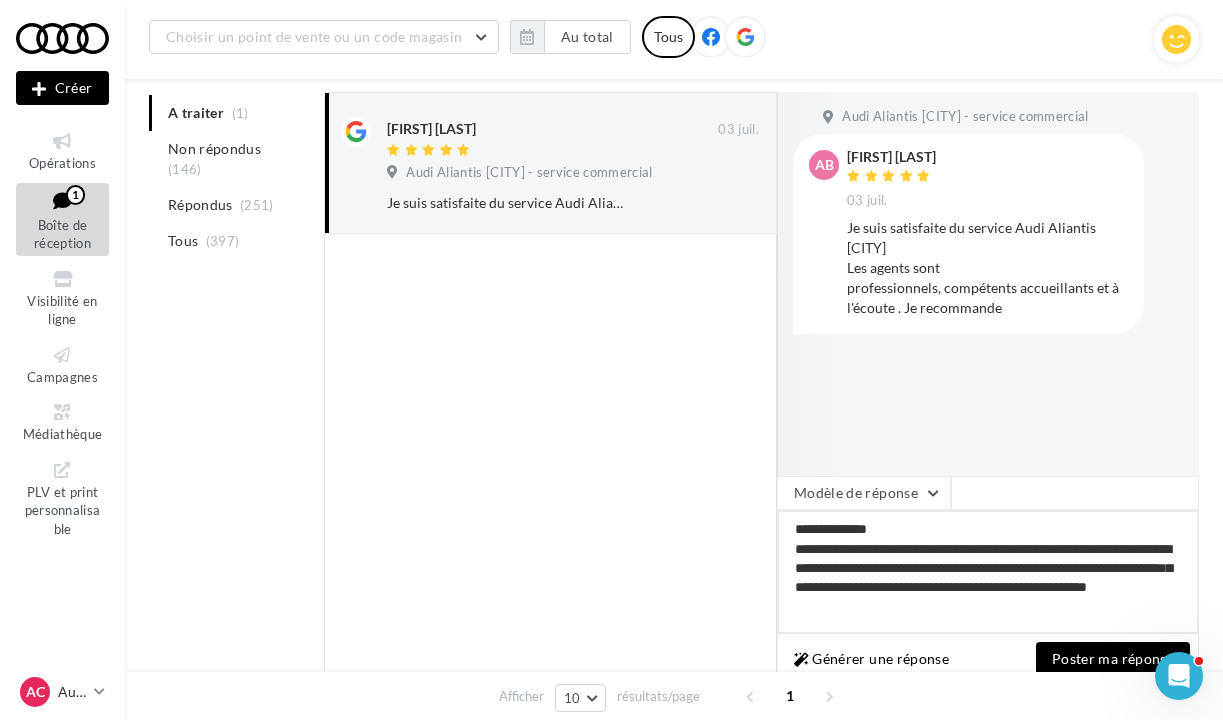 click on "**********" at bounding box center [988, 572] 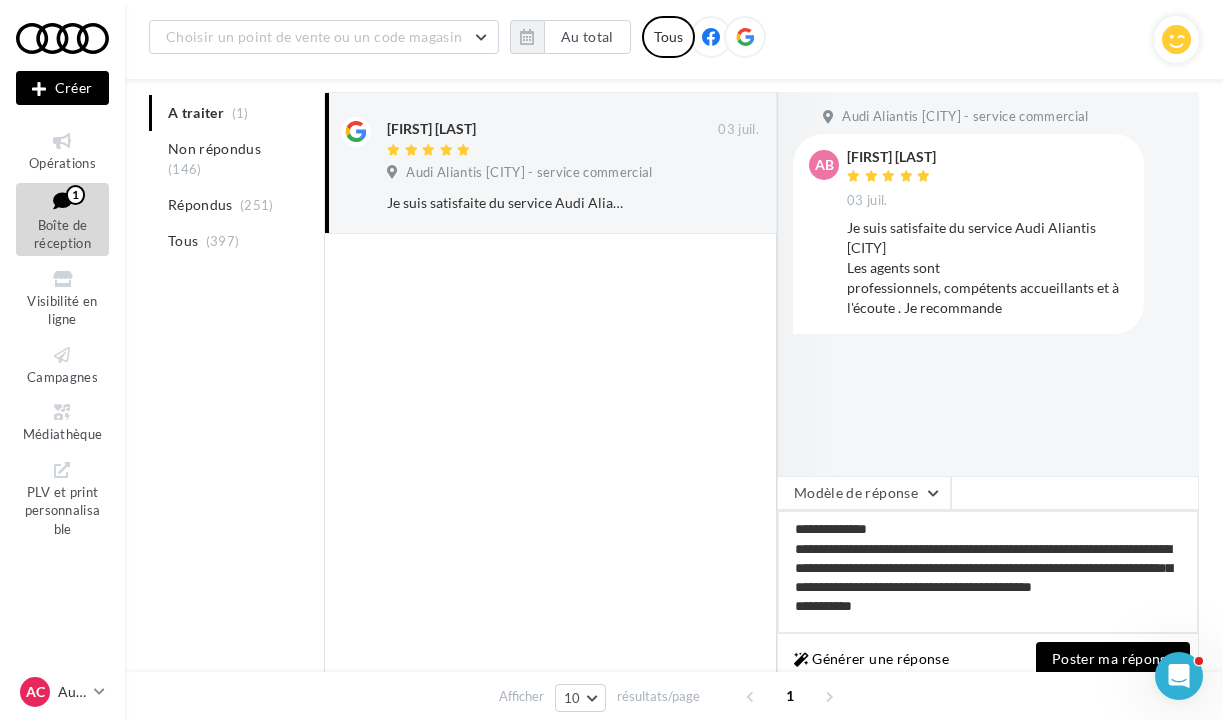 scroll, scrollTop: 10, scrollLeft: 0, axis: vertical 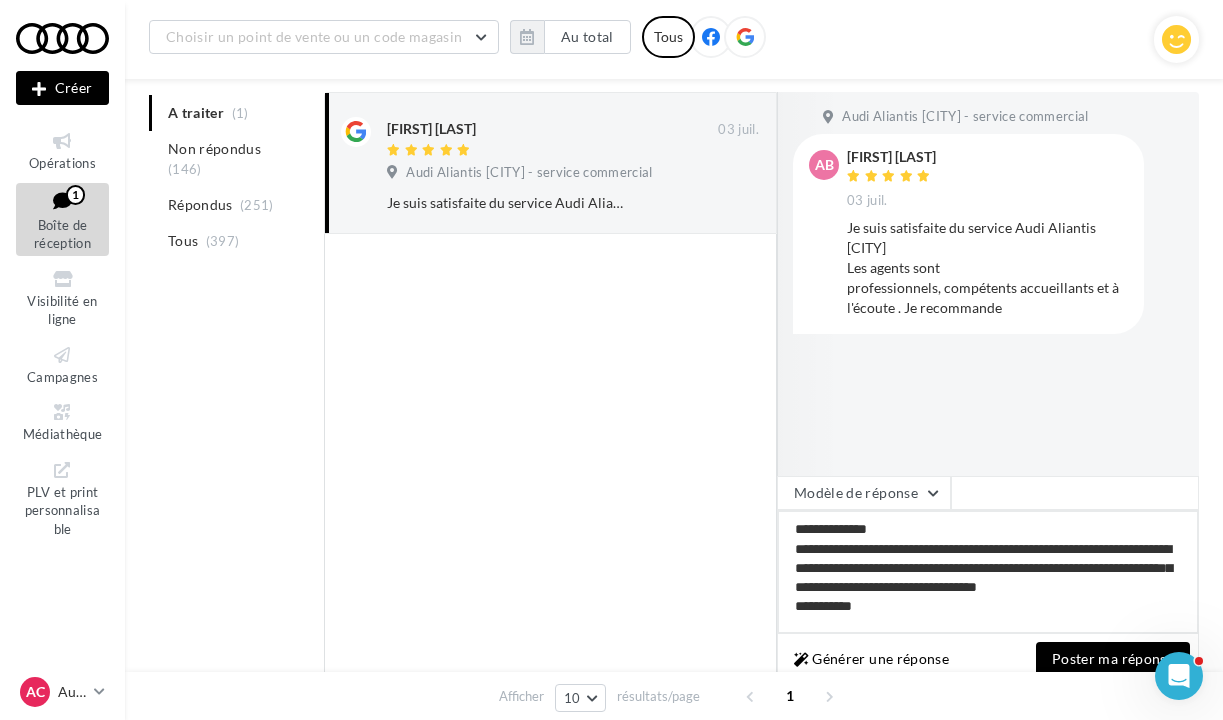 click on "**********" at bounding box center [988, 572] 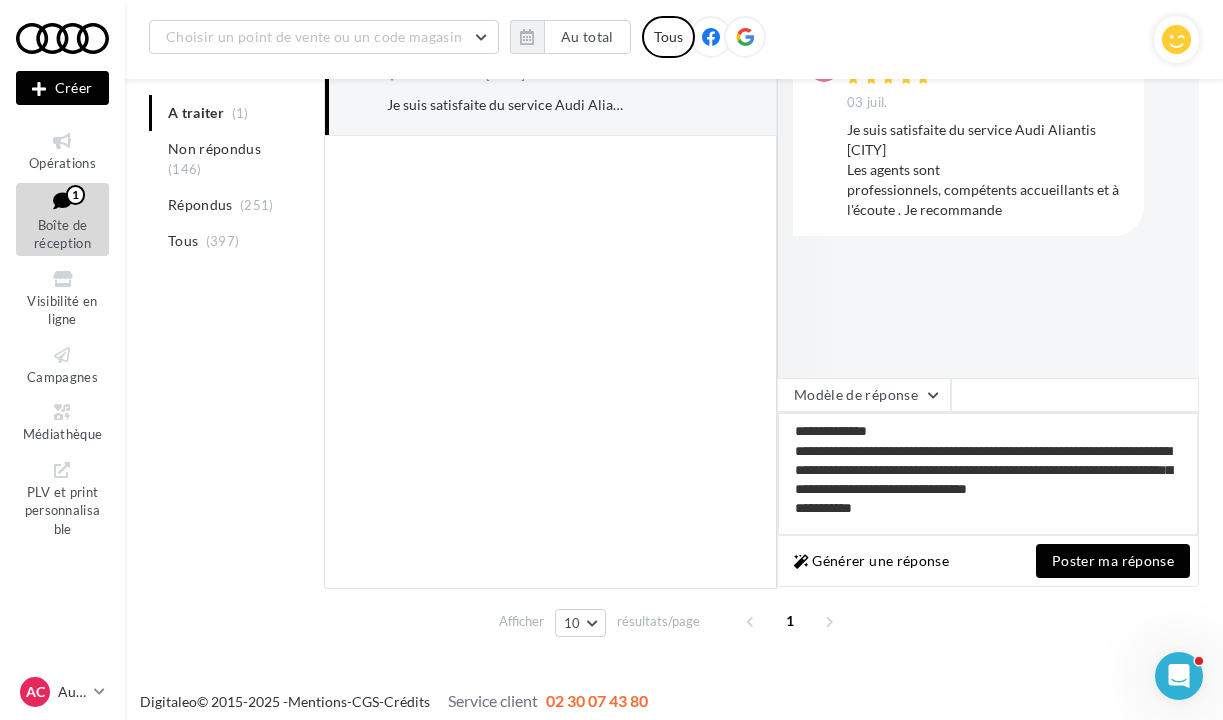 scroll, scrollTop: 335, scrollLeft: 0, axis: vertical 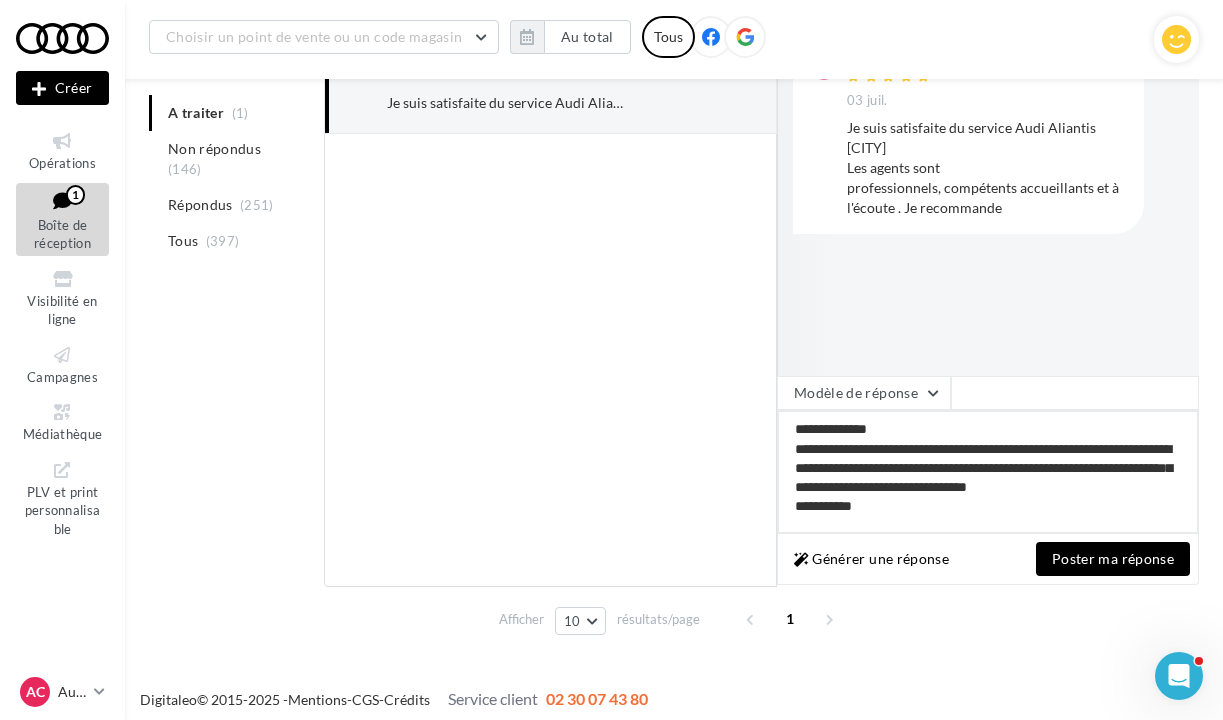 click on "**********" at bounding box center (988, 472) 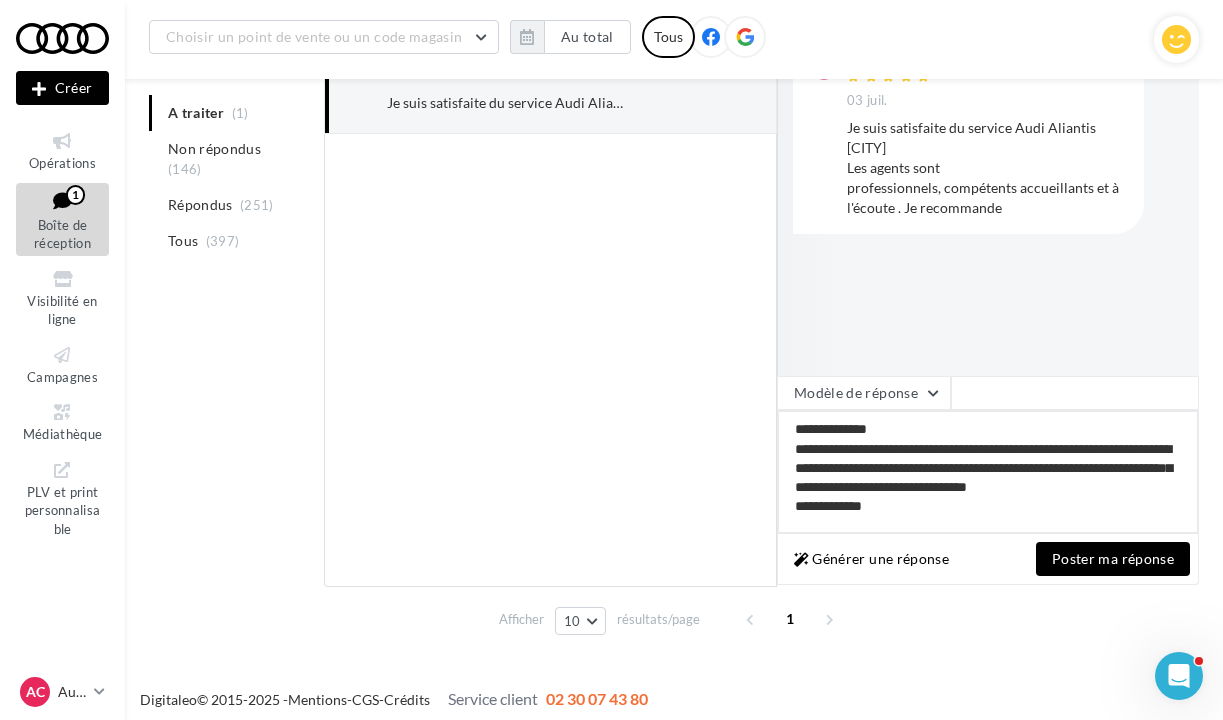 scroll, scrollTop: 40, scrollLeft: 0, axis: vertical 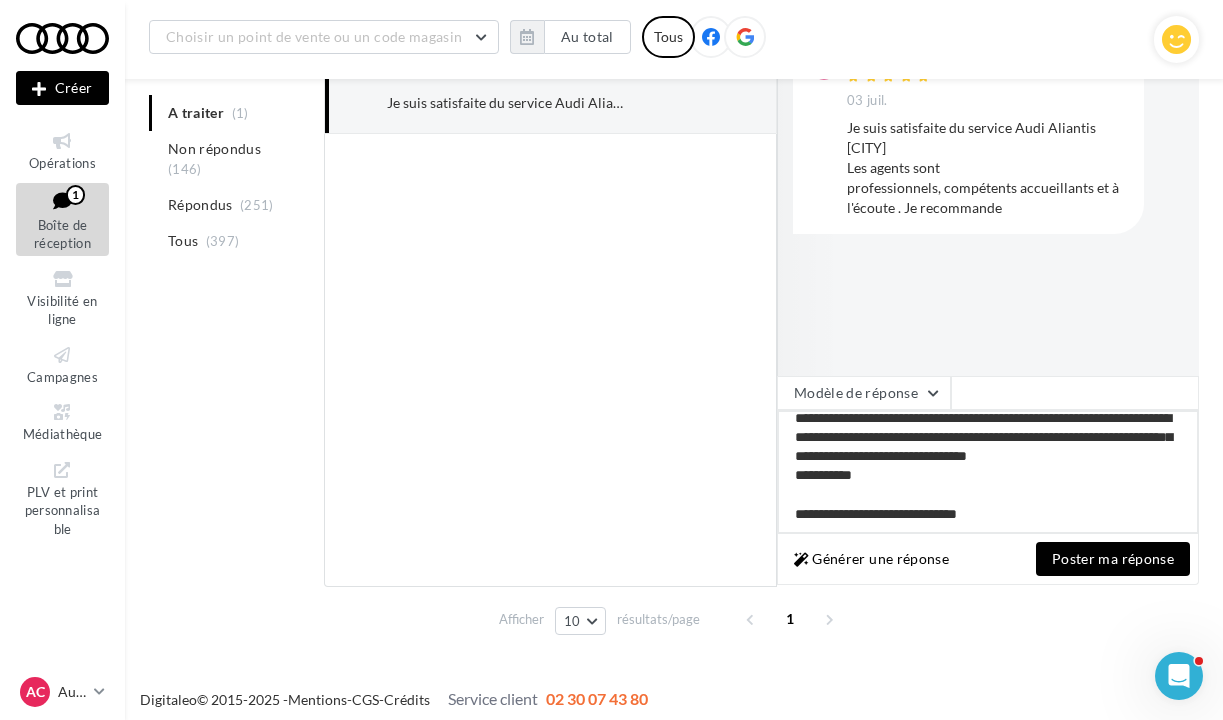 click on "**********" at bounding box center [988, 472] 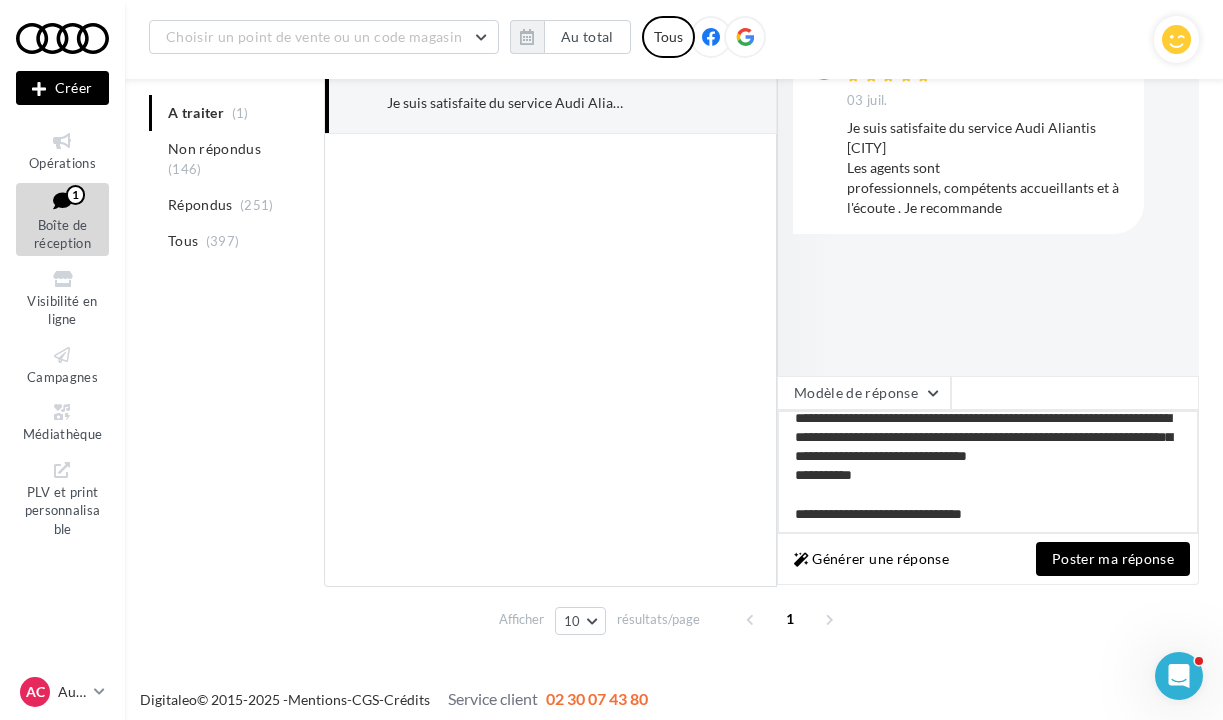 type on "**********" 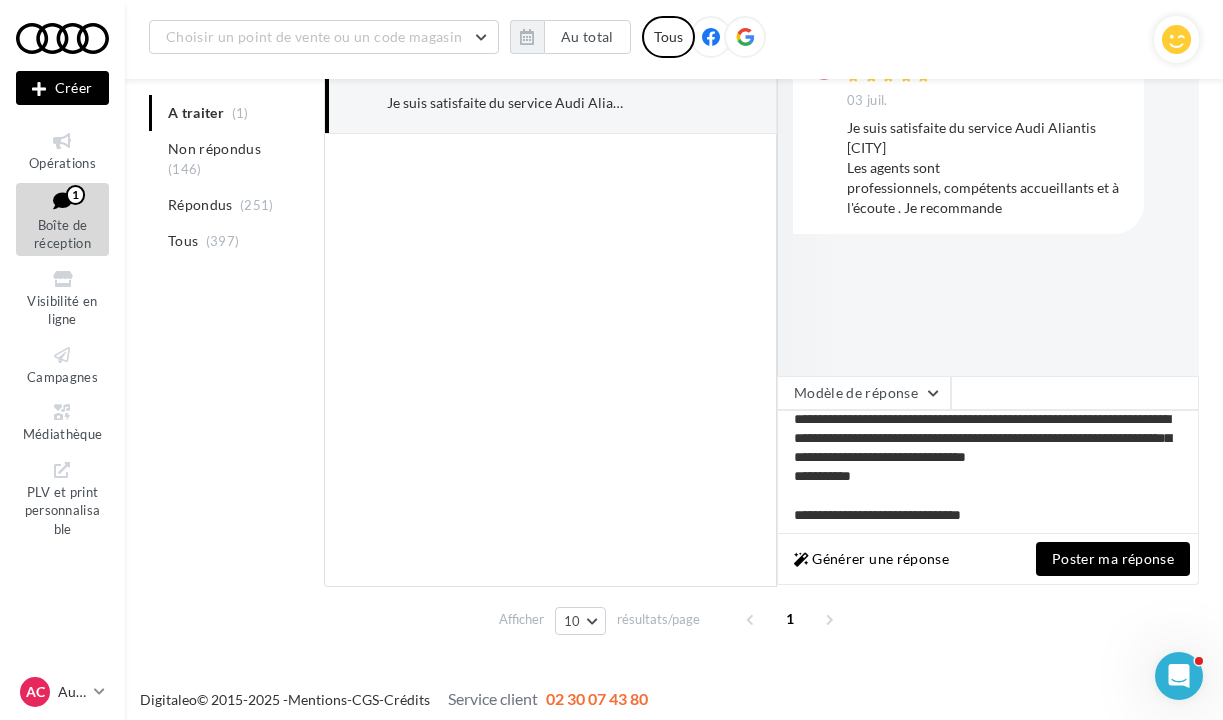 click on "Poster ma réponse" at bounding box center (1113, 559) 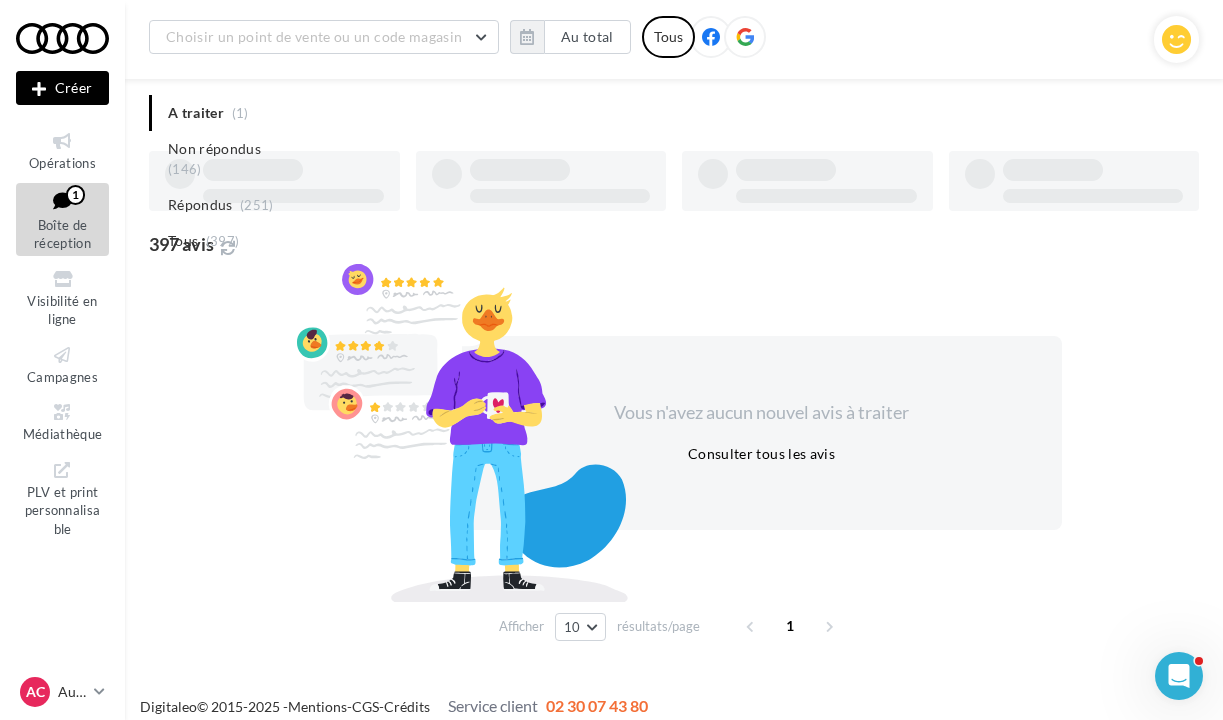 scroll, scrollTop: 32, scrollLeft: 0, axis: vertical 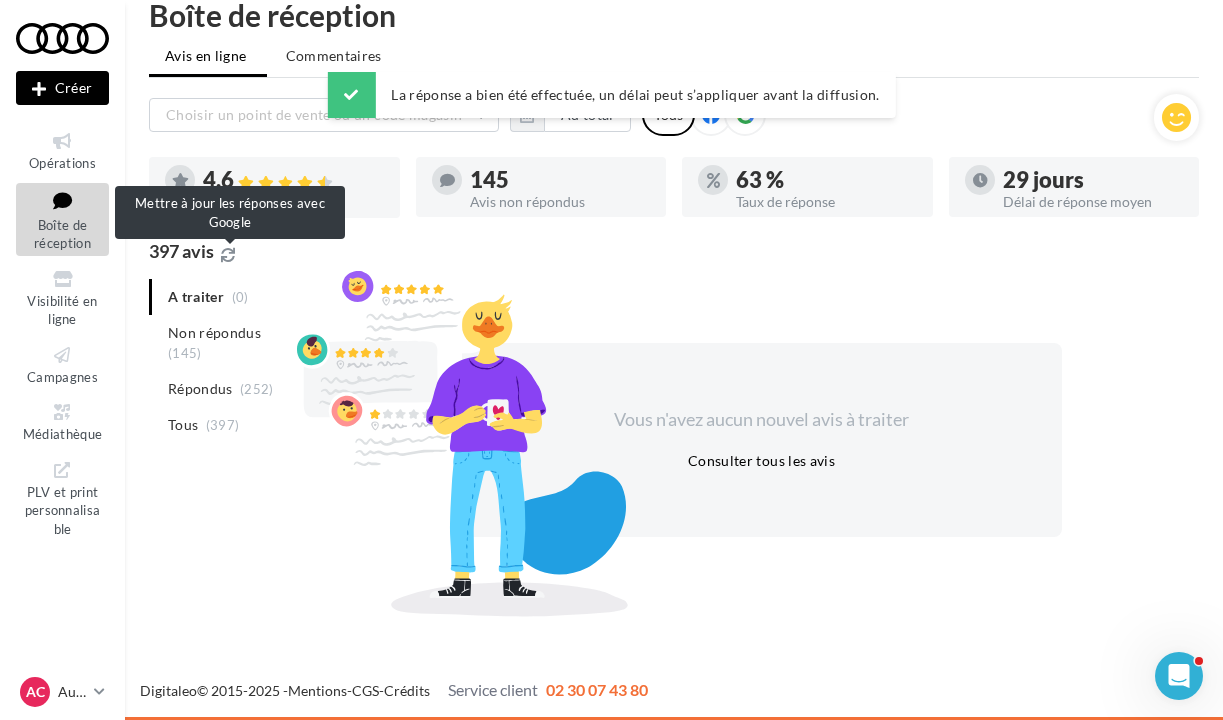 click at bounding box center [228, 255] 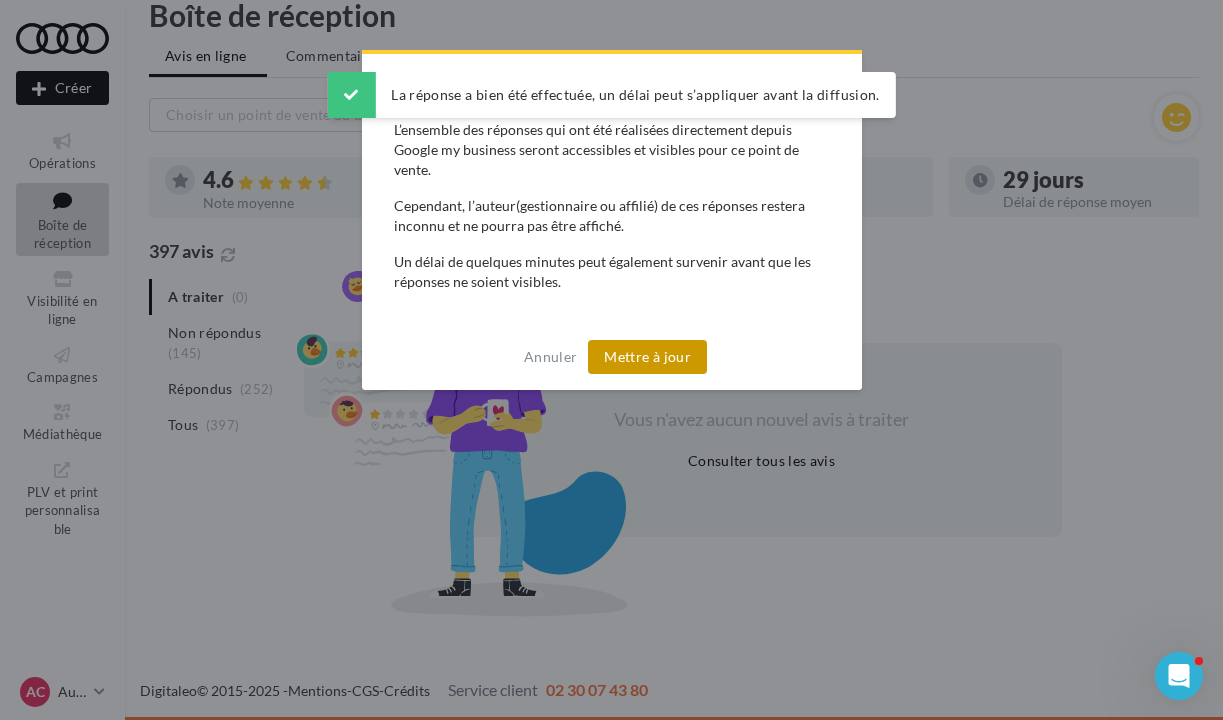click on "Mettre à jour" at bounding box center [647, 357] 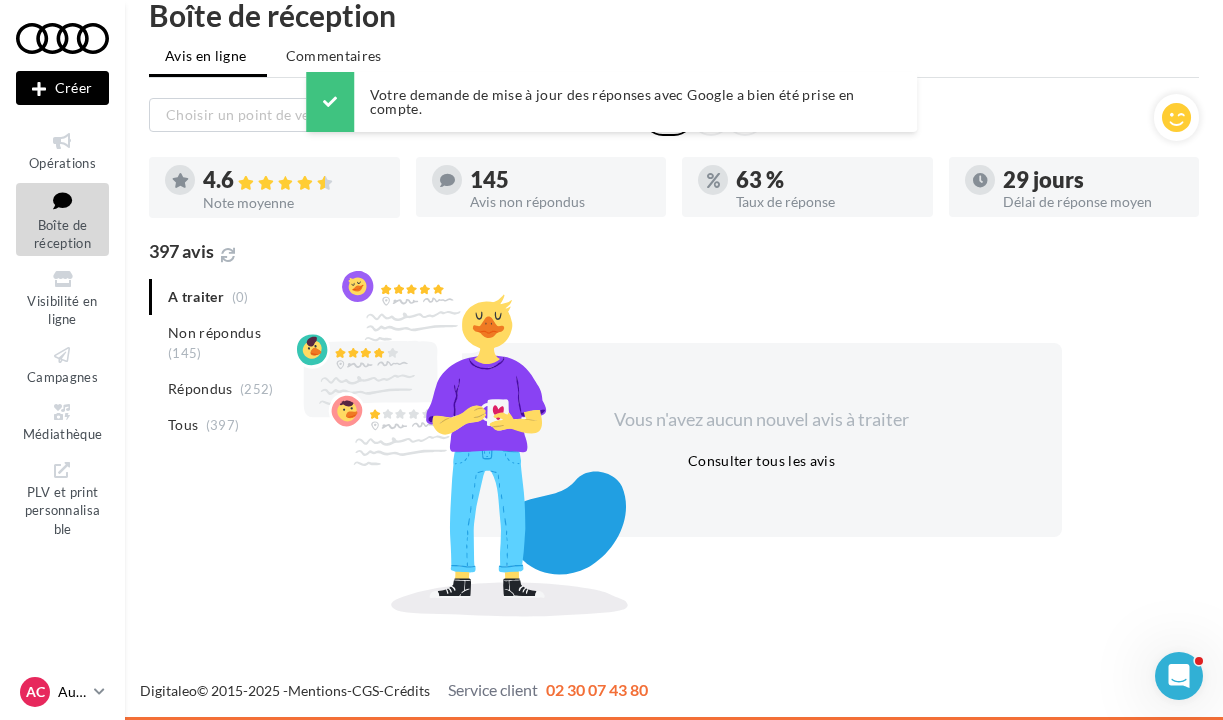 click at bounding box center (99, 691) 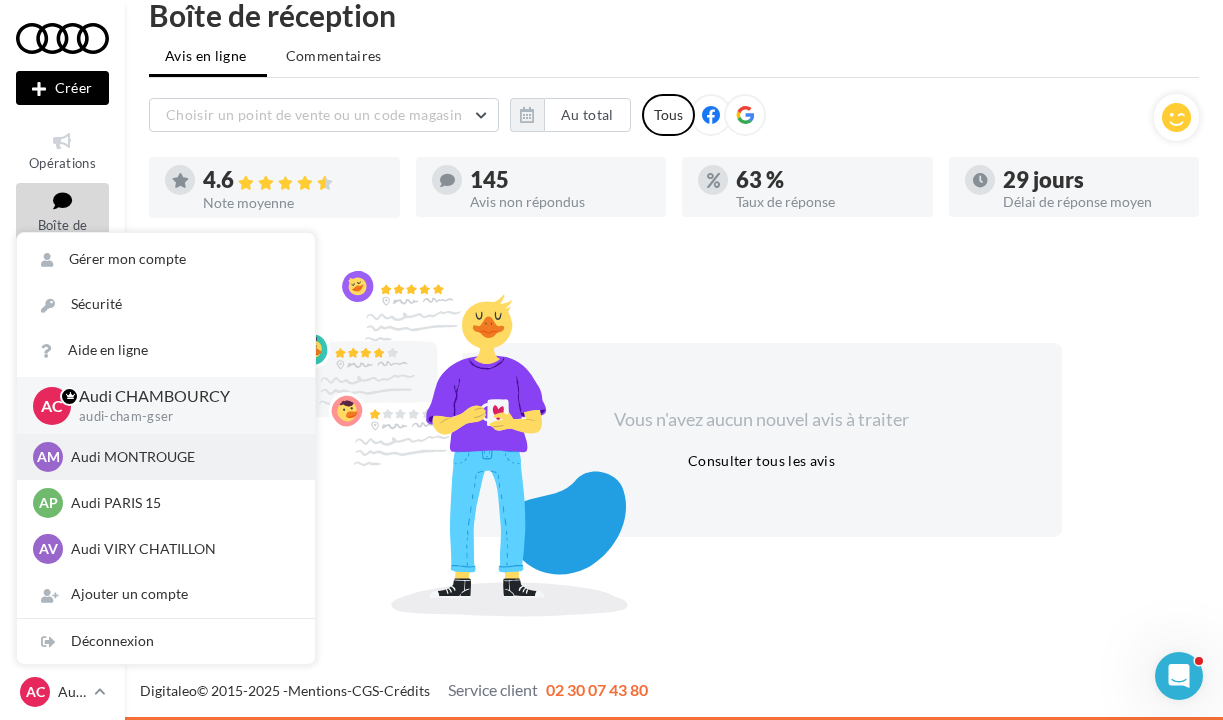 click on "Audi MONTROUGE" at bounding box center [181, 457] 